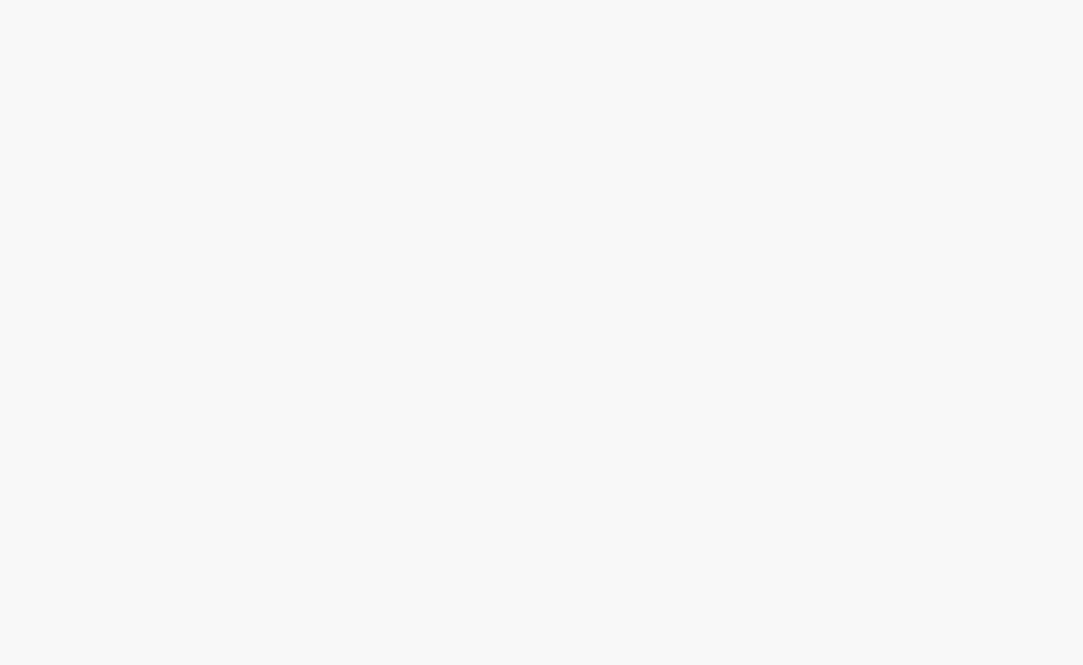 scroll, scrollTop: 0, scrollLeft: 0, axis: both 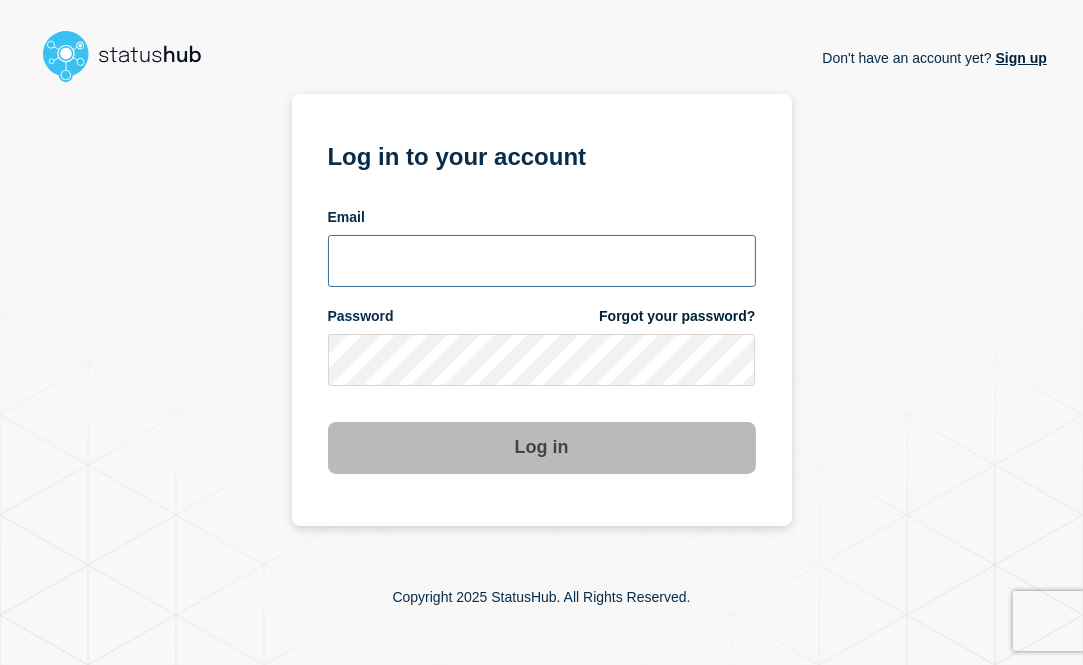 type on "[PERSON_NAME][EMAIL_ADDRESS][DOMAIN_NAME]" 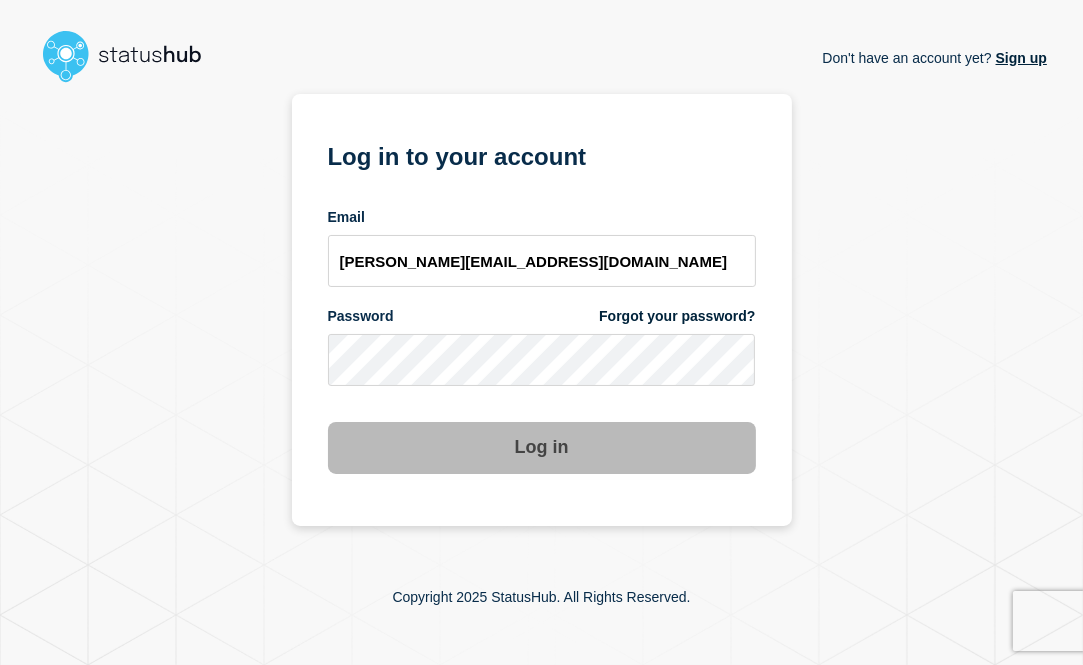 click on "Don't have an account yet?  Sign up Log in to your account Email carlja@msu.edu Password Forgot your password? Log in" at bounding box center [541, 310] 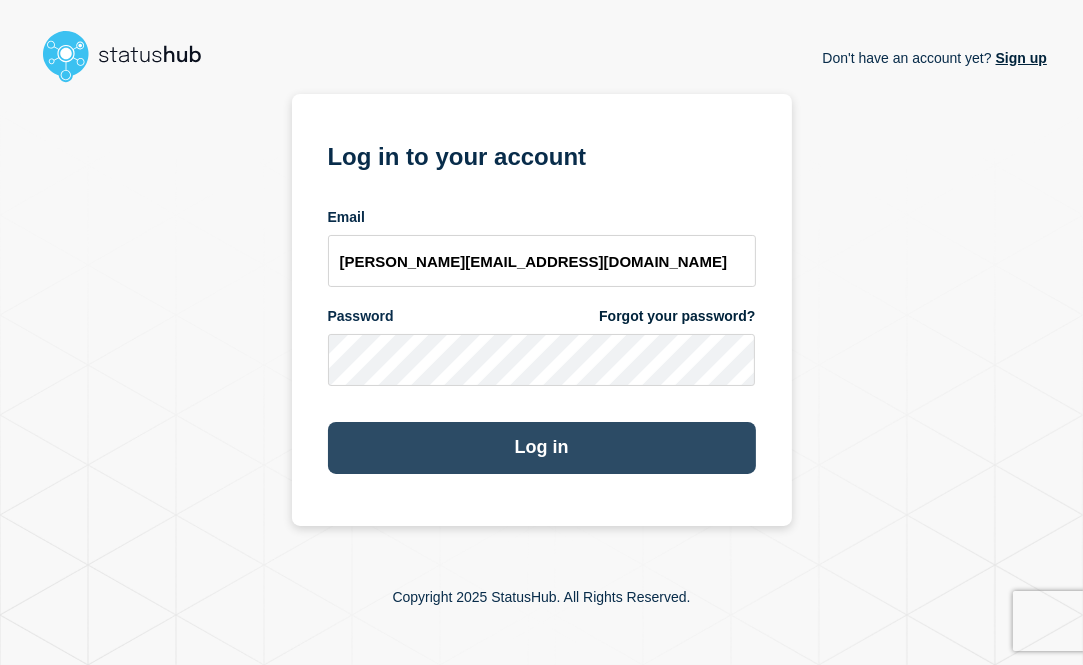 click on "Log in" at bounding box center (542, 448) 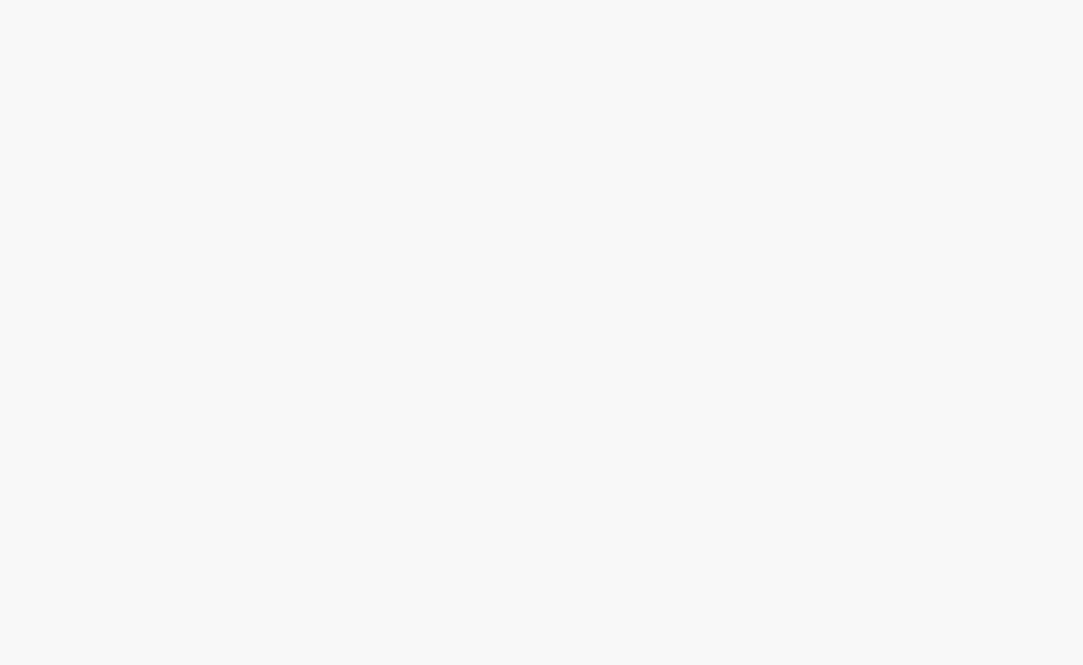 scroll, scrollTop: 0, scrollLeft: 0, axis: both 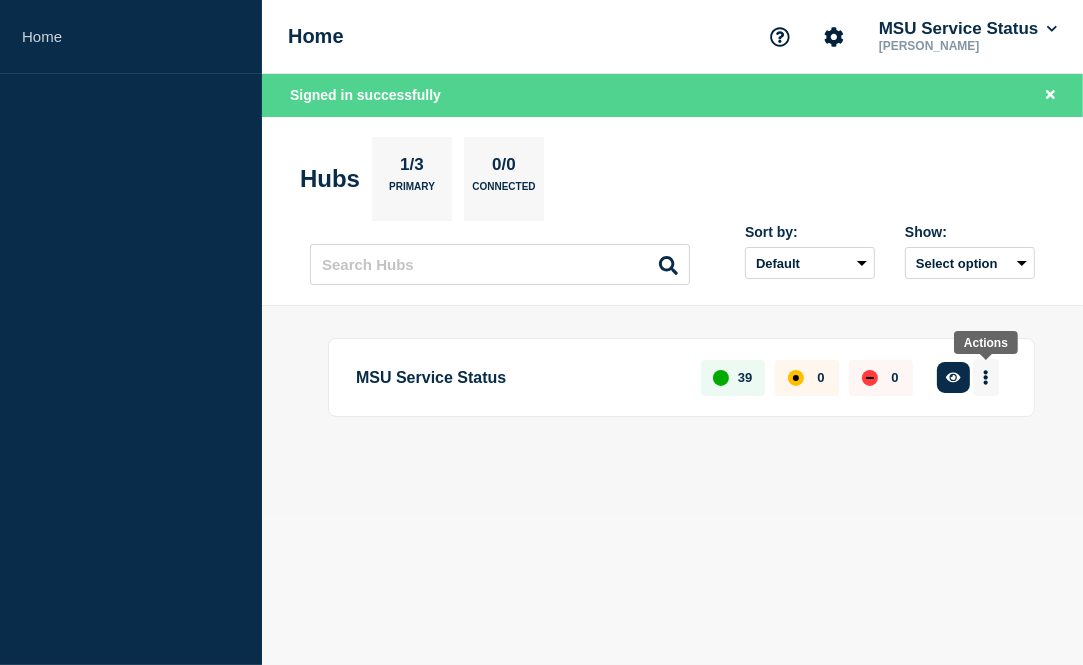 click 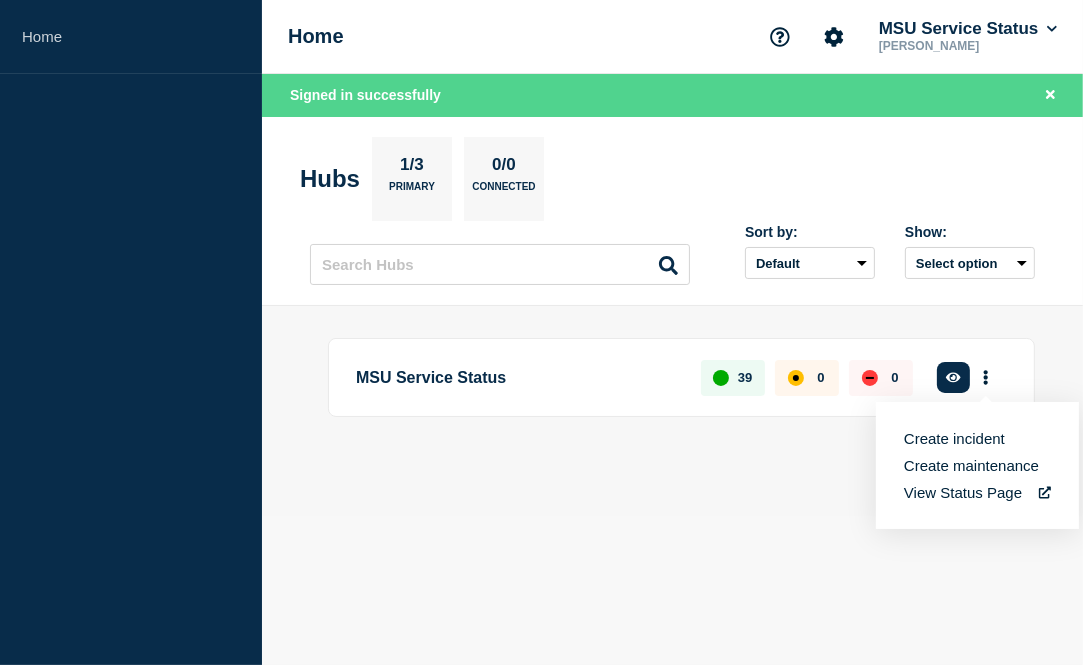 click on "Create maintenance" at bounding box center (971, 465) 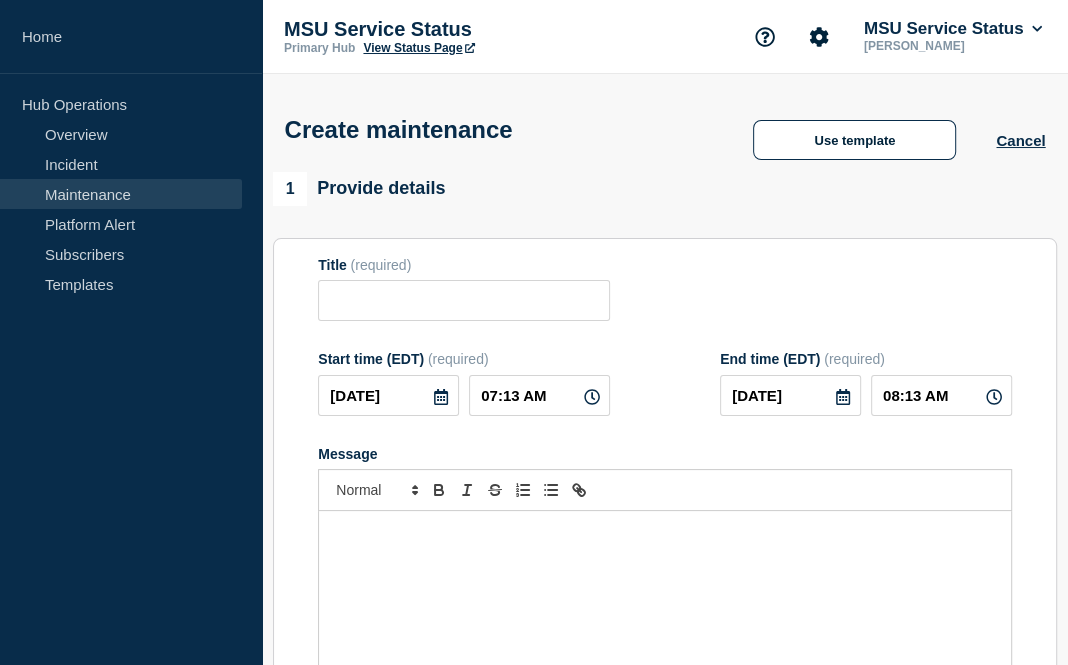 click at bounding box center [665, 631] 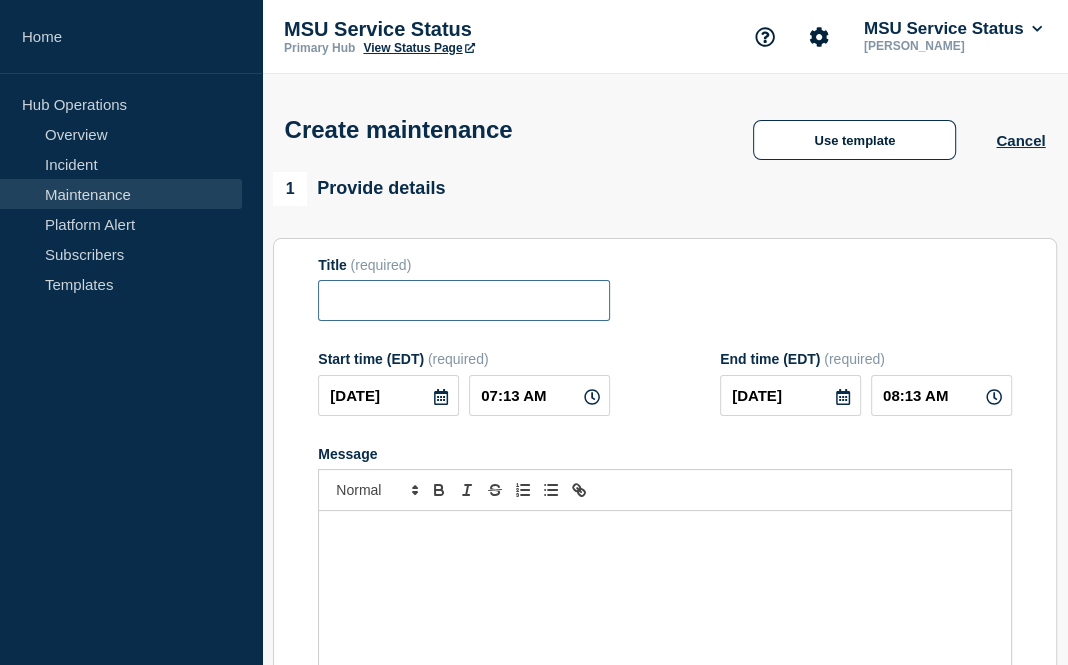 click at bounding box center (464, 300) 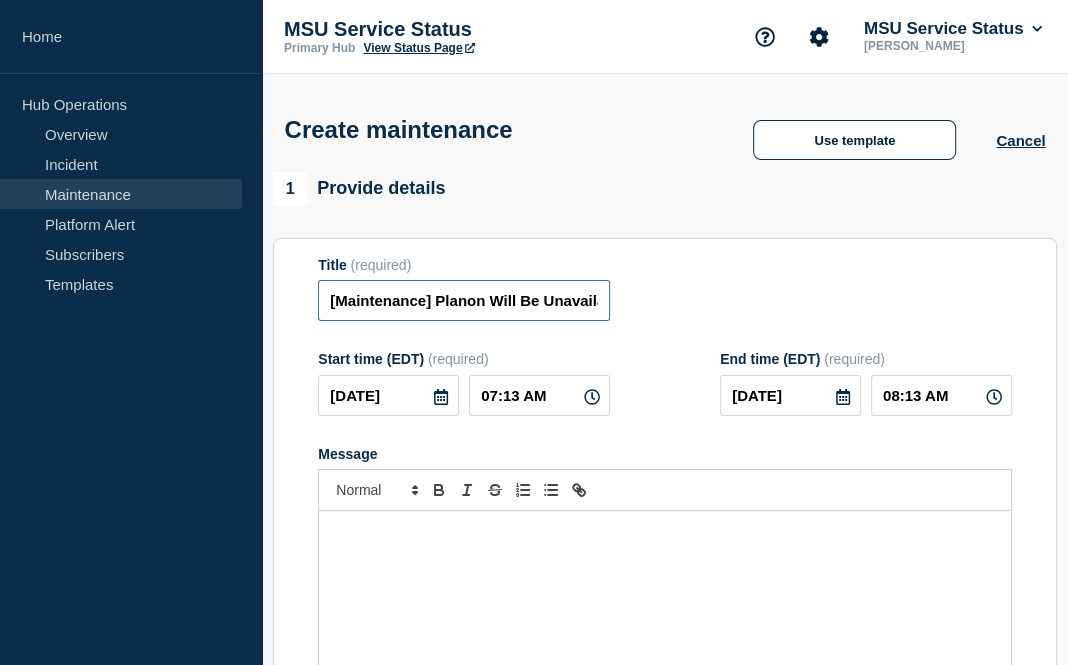 scroll, scrollTop: 0, scrollLeft: 470, axis: horizontal 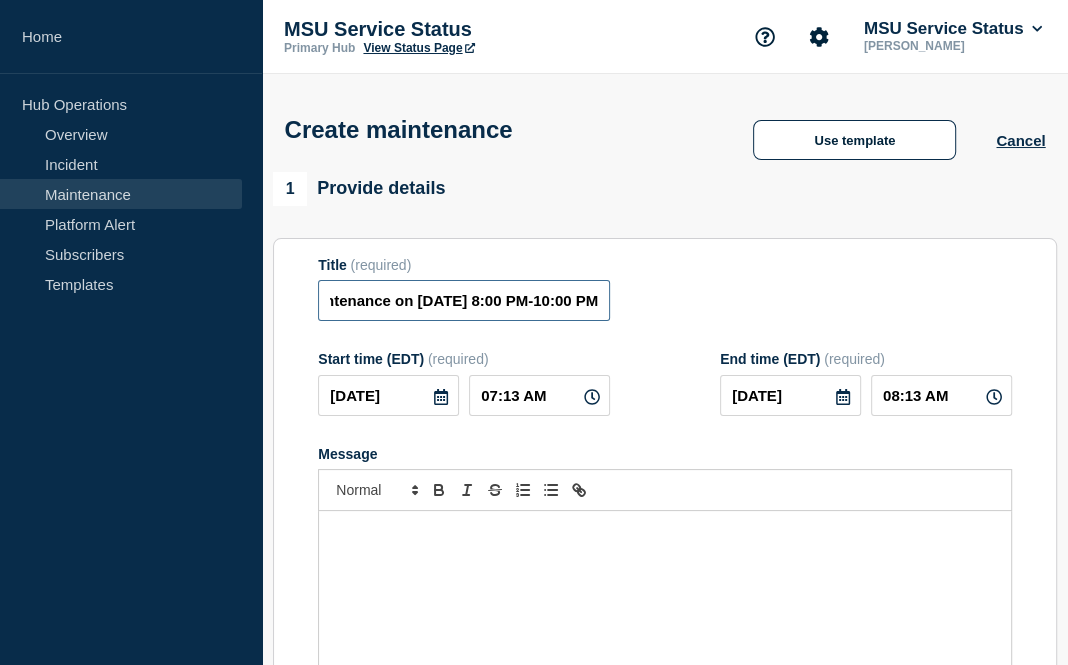click on "[Maintenance] Planon Will Be Unavailable During Planned Maintenance on [DATE] 8:00 PM-10:00 PM" at bounding box center (464, 300) 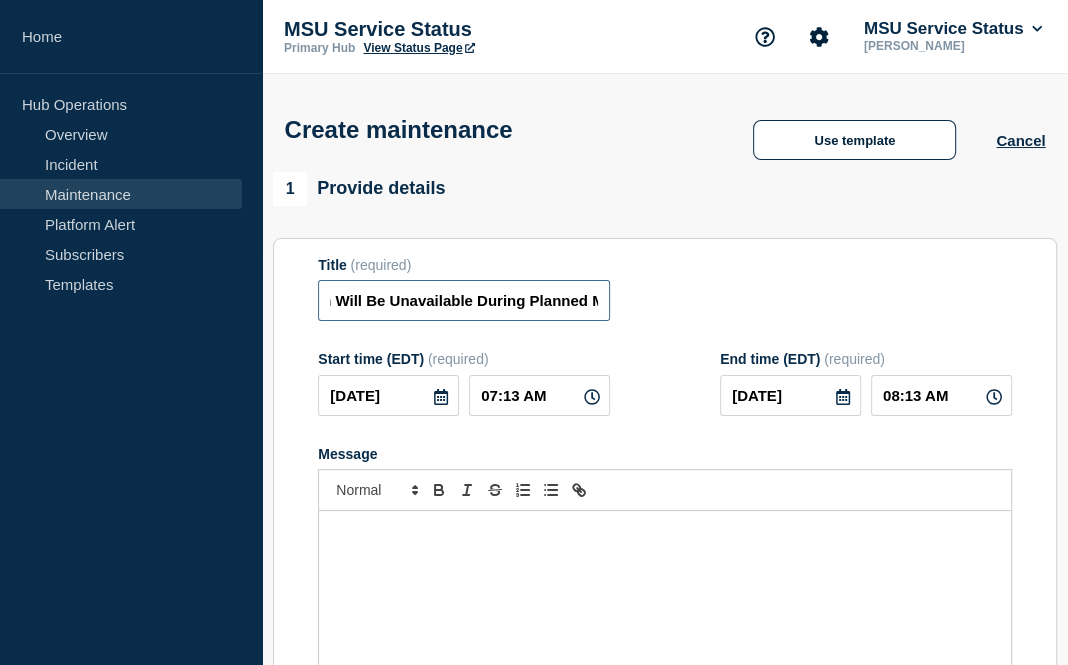 scroll, scrollTop: 0, scrollLeft: 144, axis: horizontal 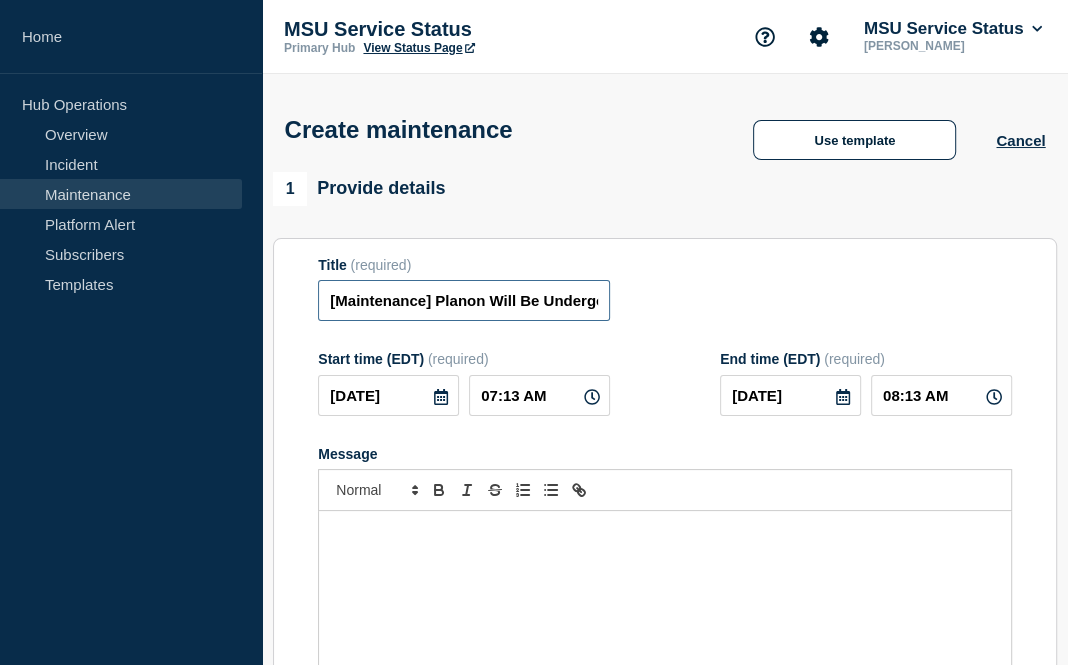 click on "[Maintenance] Planon Will Be Undergo Planned Maintenance on [DATE] 8:00 PM-10:00 PM" at bounding box center [464, 300] 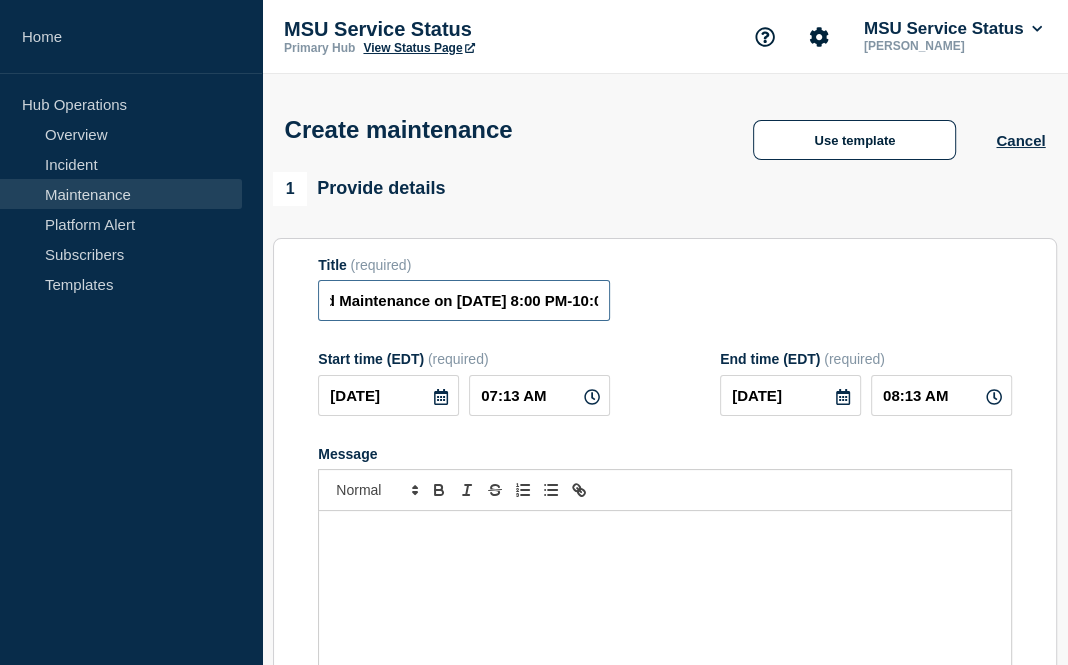 scroll, scrollTop: 0, scrollLeft: 443, axis: horizontal 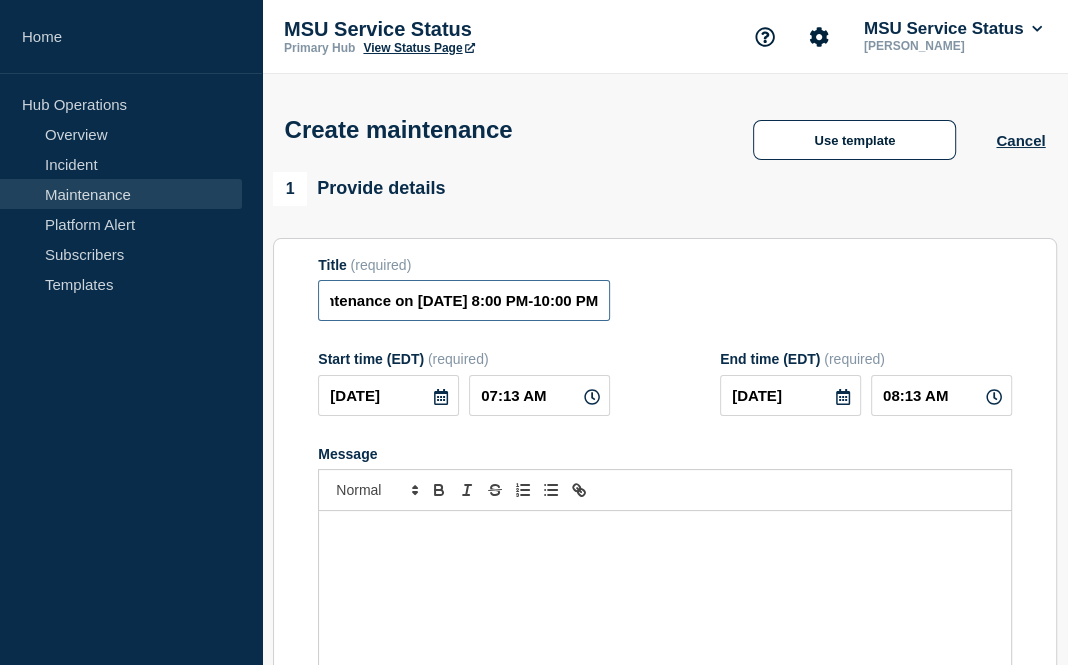 type on "[Maintenance] Planon Will Undergo BiWeekly Planned Maintenance on [DATE] 8:00 PM-10:00 PM" 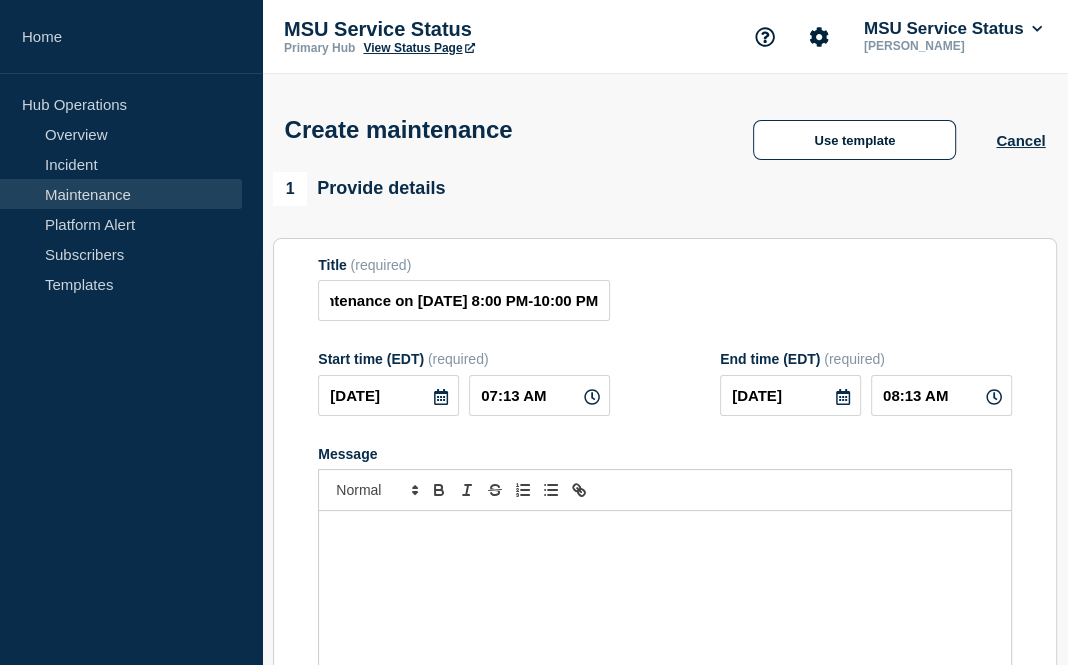 click at bounding box center (665, 631) 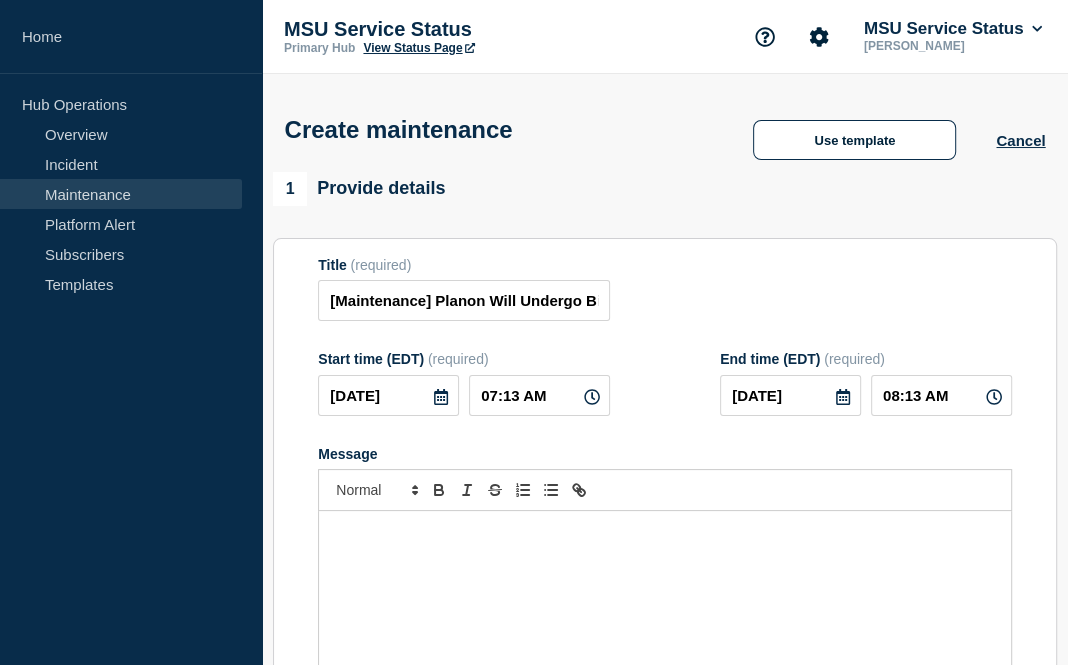 click 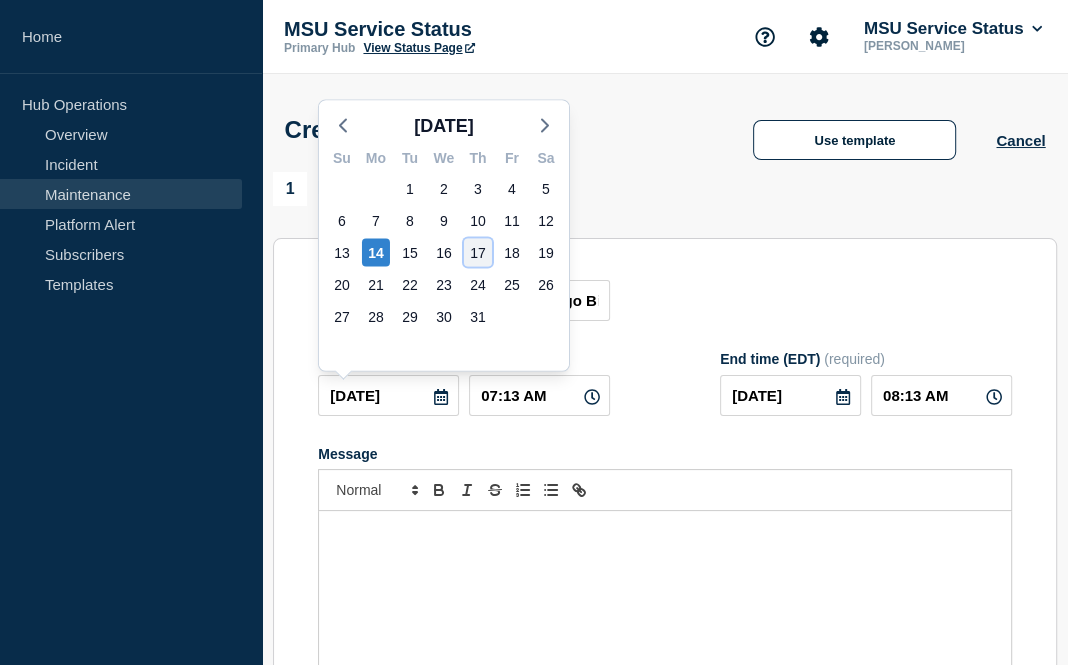 click on "17" 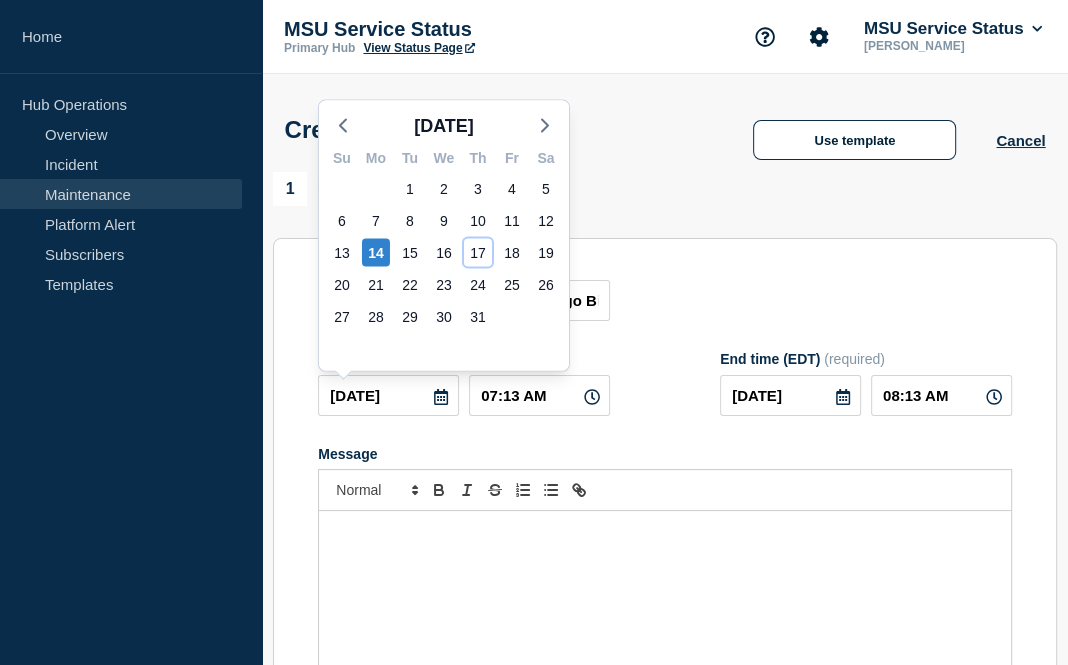 type on "[DATE]" 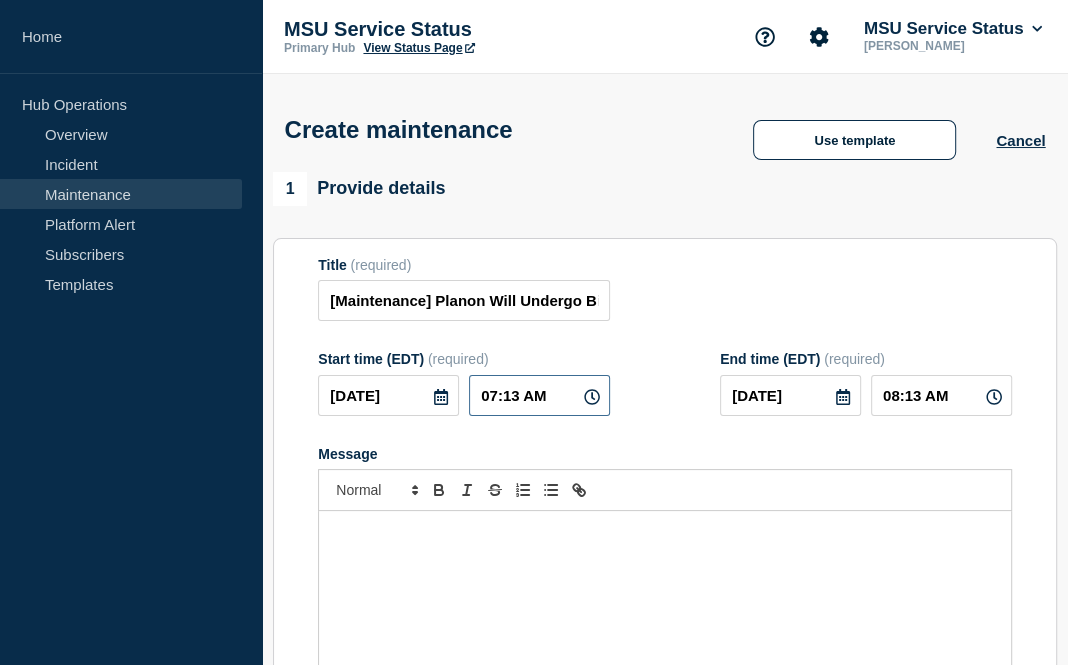 click on "07:13 AM" at bounding box center [539, 395] 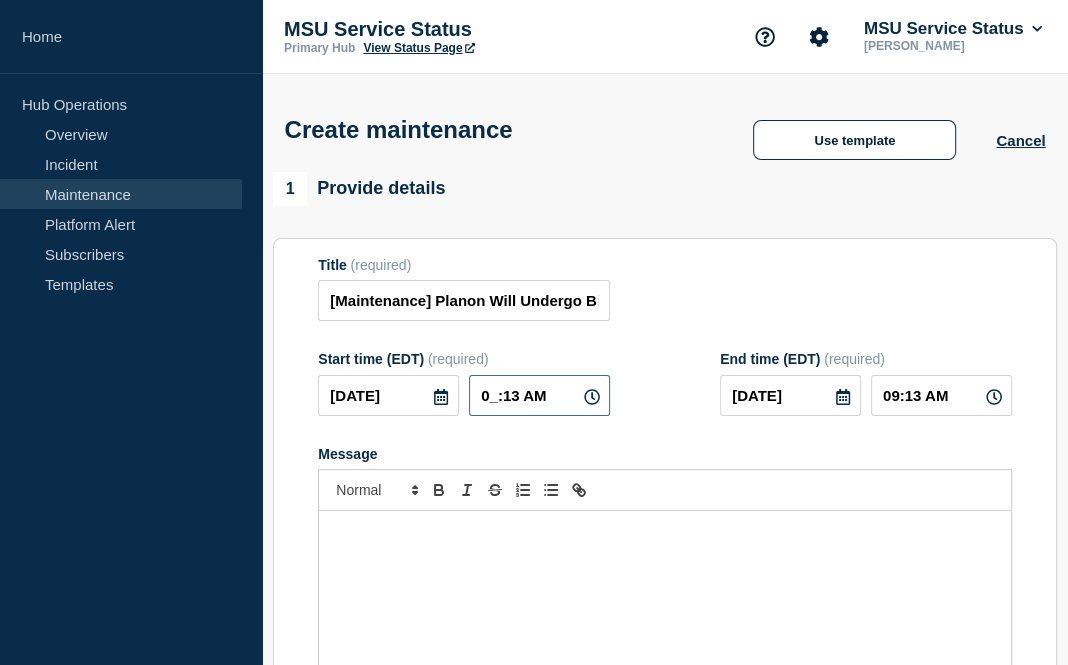 type on "08:13 AM" 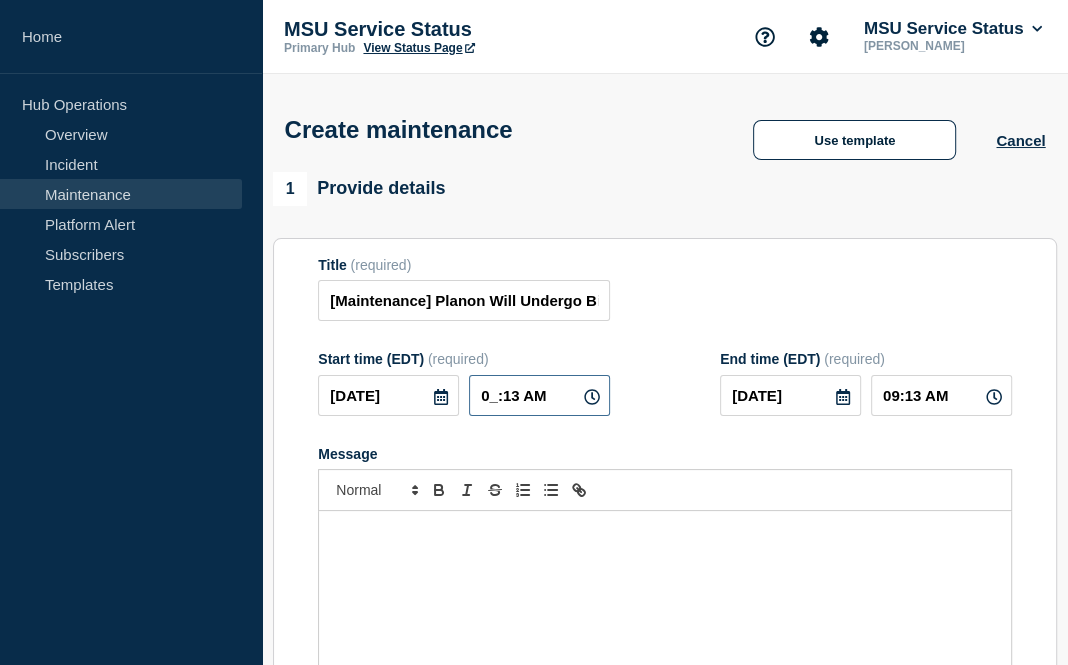 type on "09:13 AM" 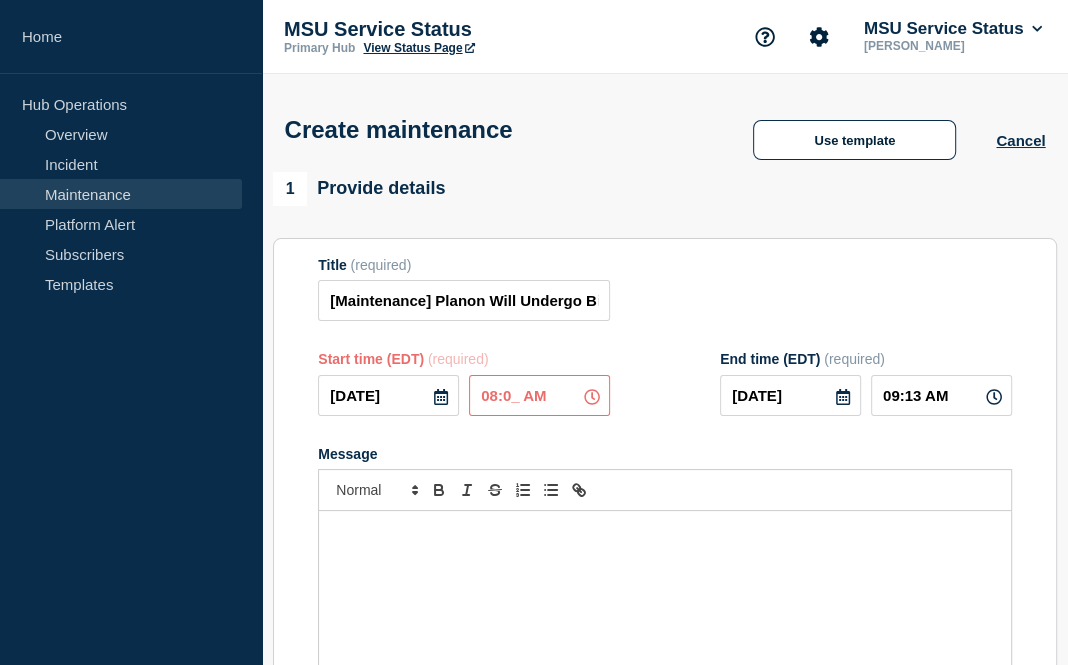 type on "08:00 AM" 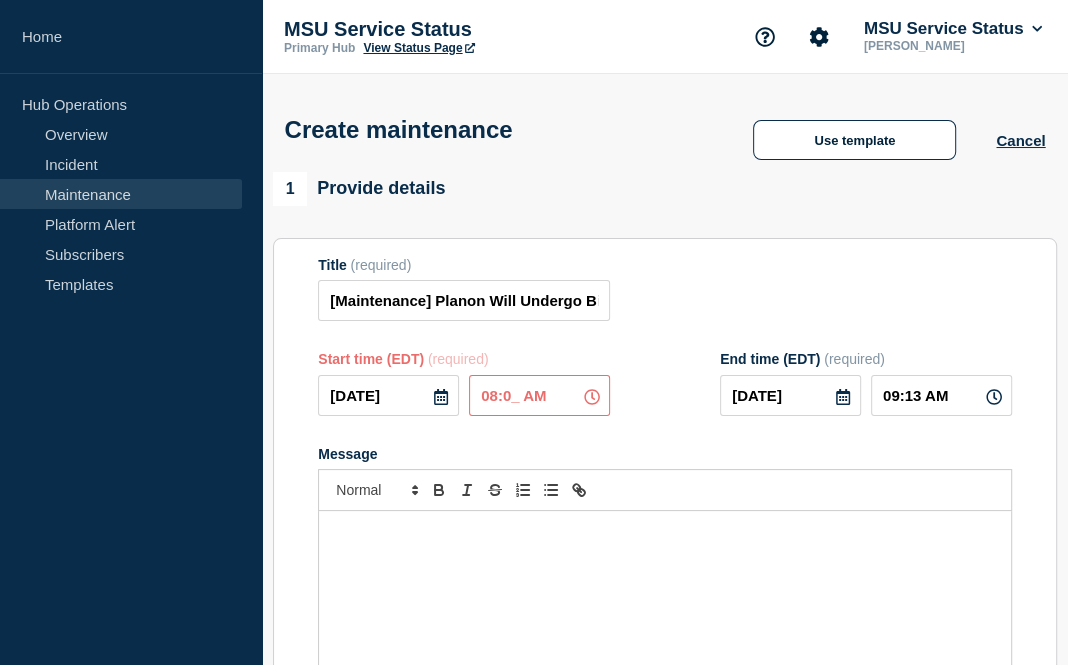 type on "09:00 AM" 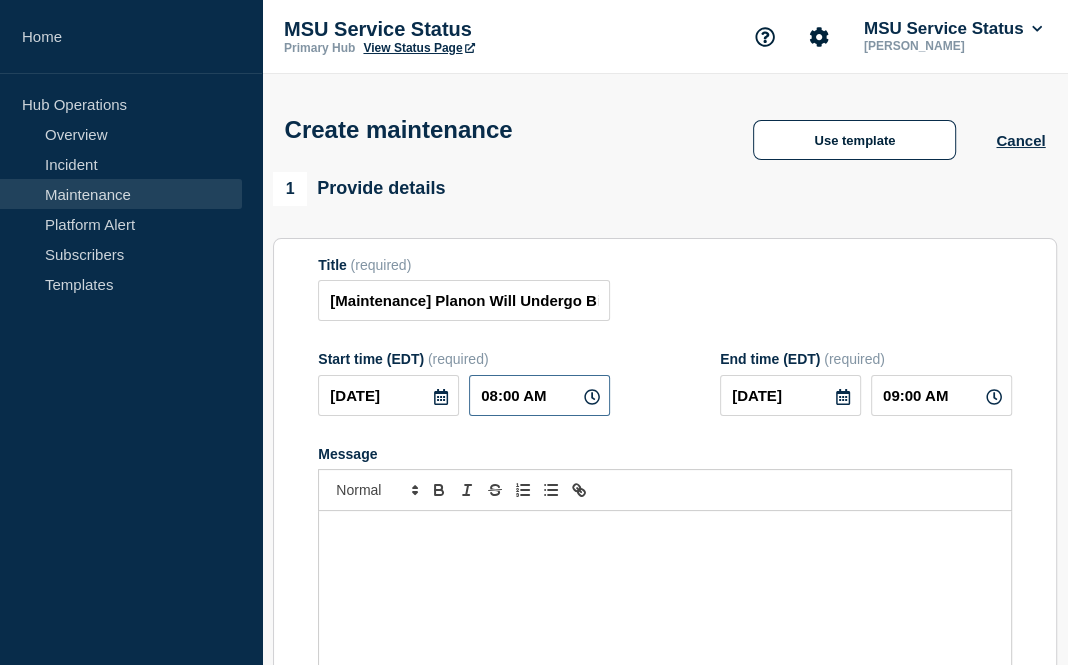 type on "08:00 PM" 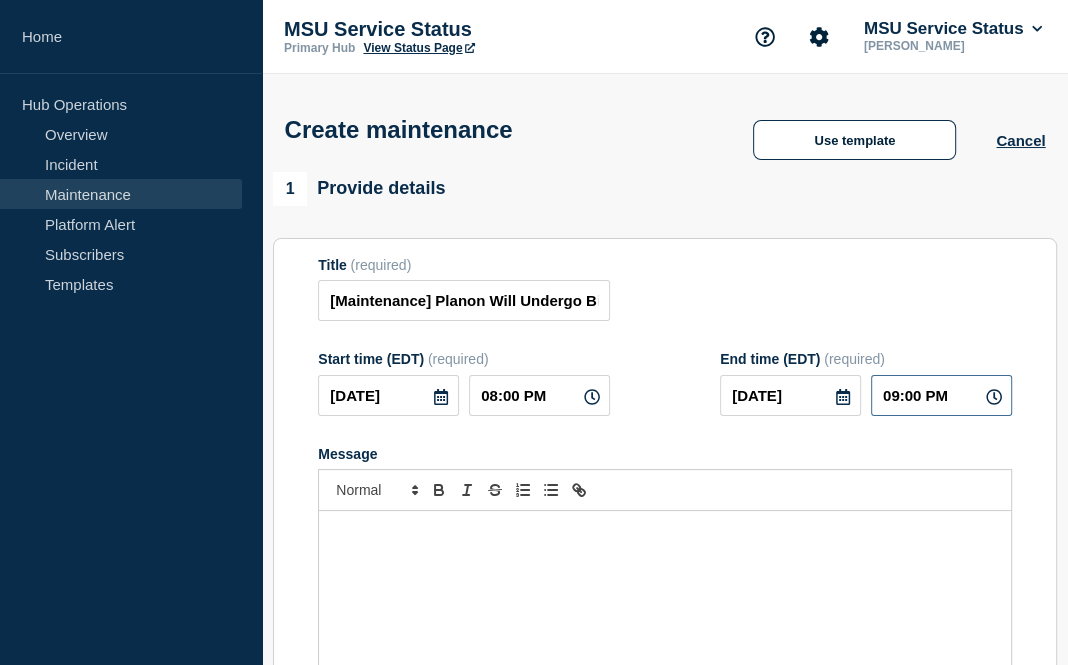 click on "09:00 PM" at bounding box center [941, 395] 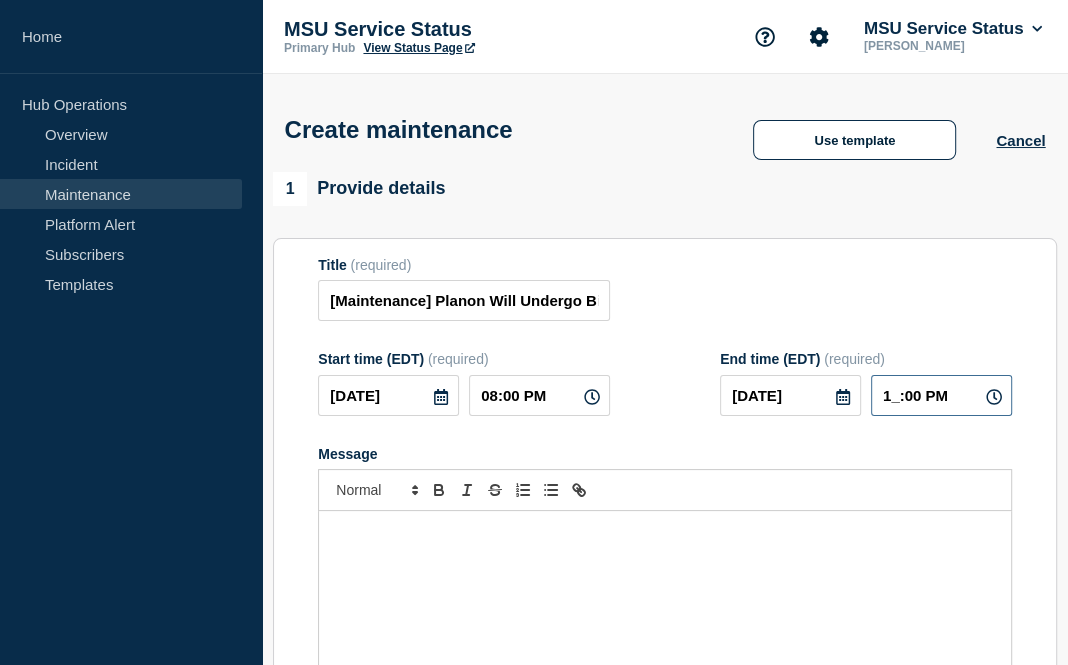 type on "10:00 PM" 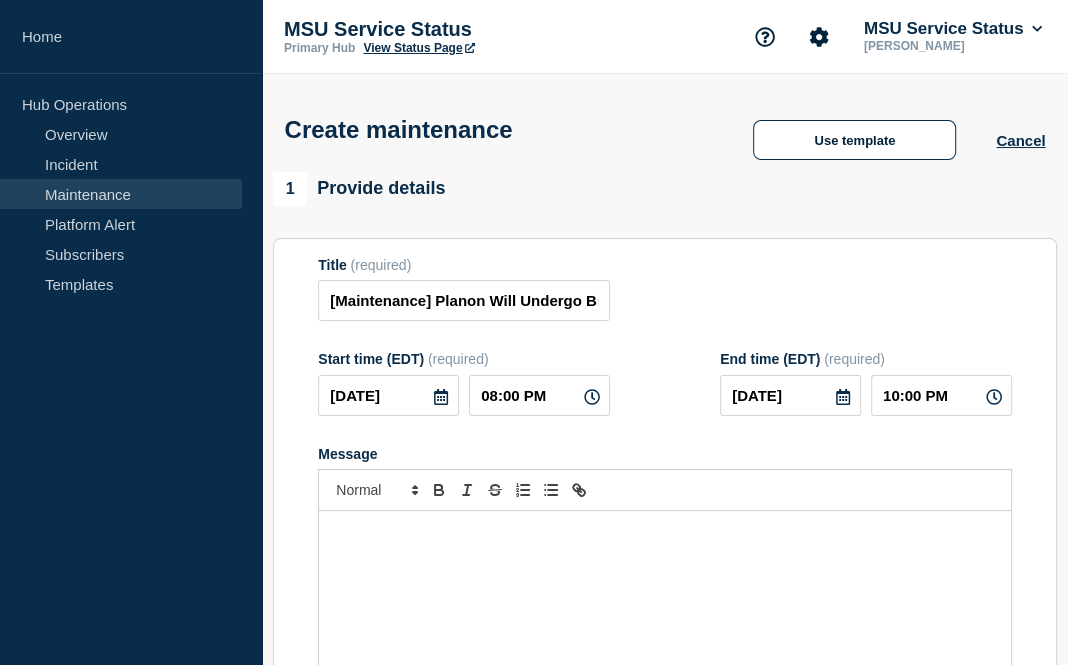 click at bounding box center (665, 532) 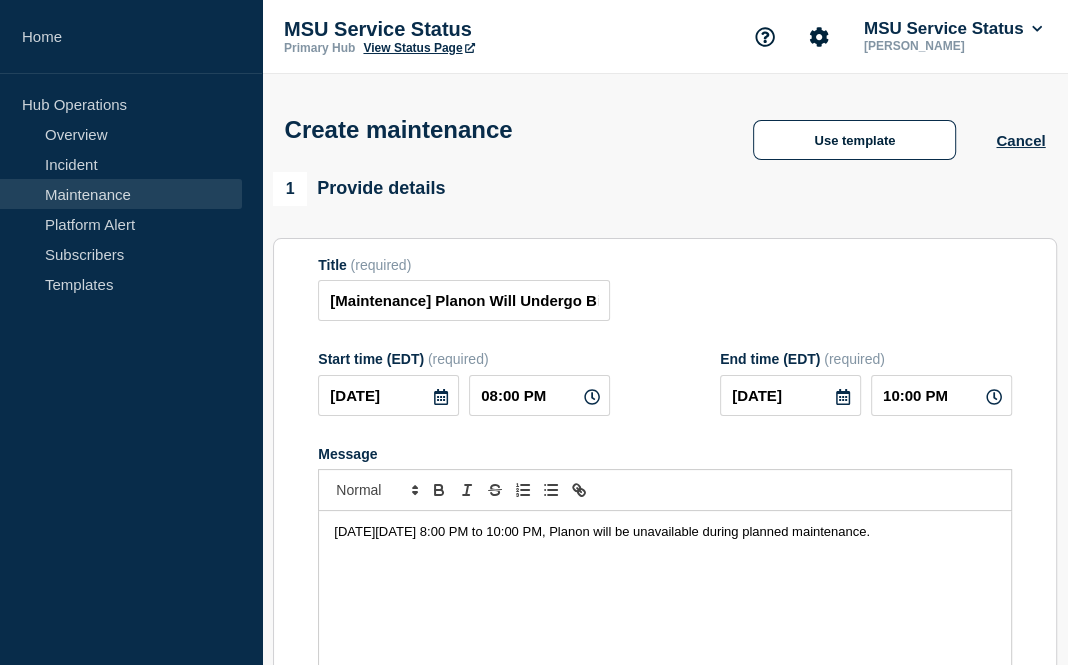 click on "[DATE][DATE] 8:00 PM to 10:00 PM, Planon will be unavailable during planned maintenance." at bounding box center (602, 531) 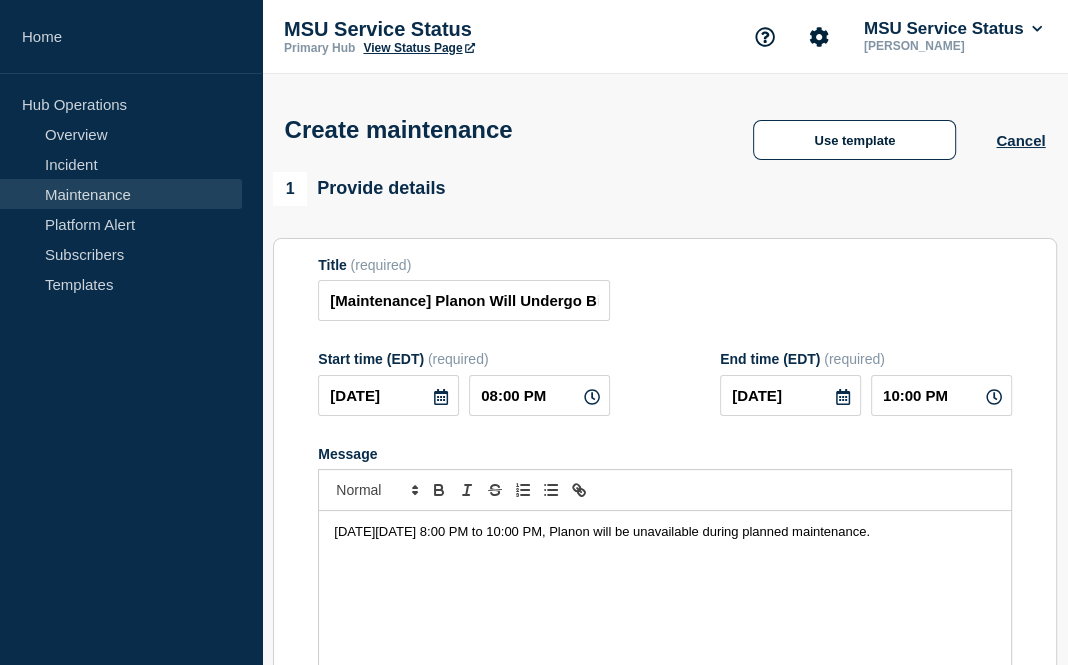 type 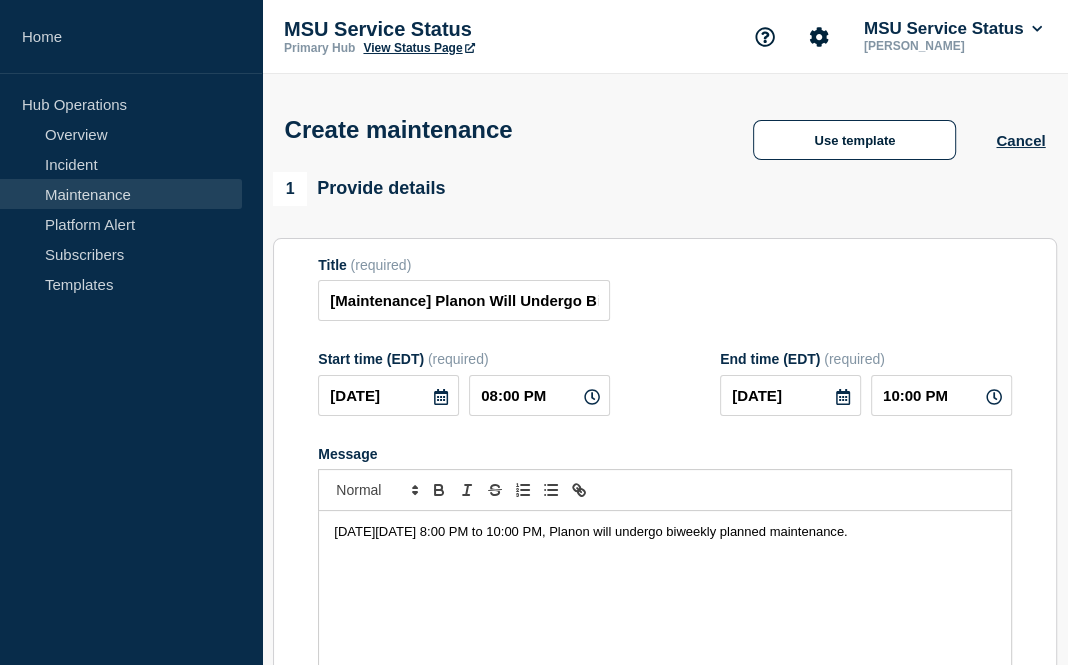 click on "[DATE][DATE] 8:00 PM to 10:00 PM, Planon will undergo biweekly planned maintenance." at bounding box center (665, 532) 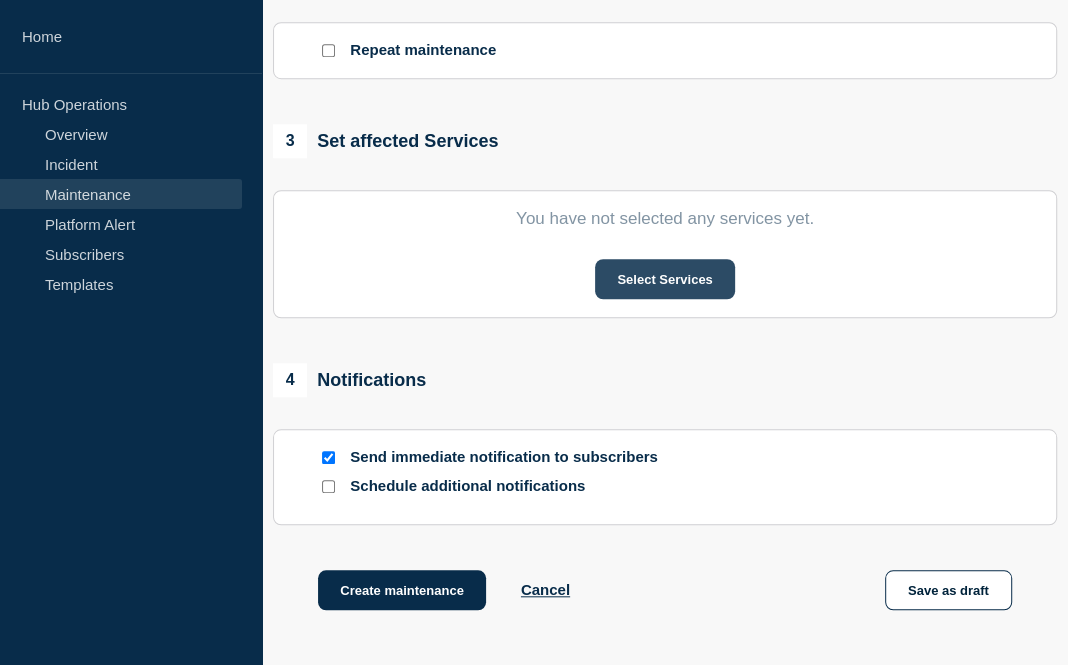 scroll, scrollTop: 900, scrollLeft: 0, axis: vertical 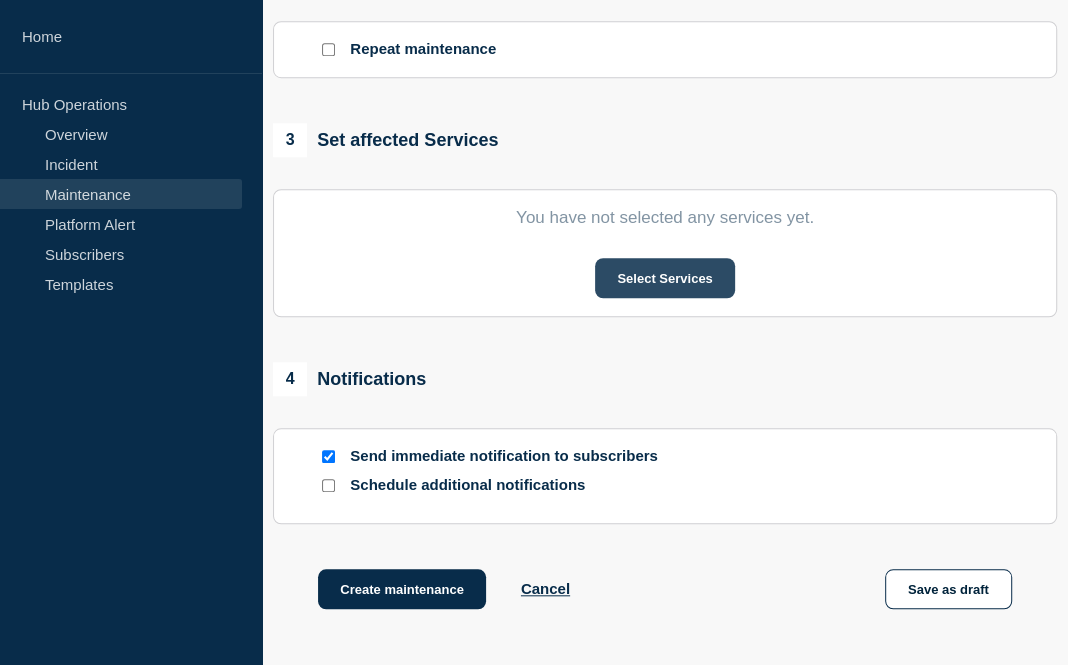 click on "Select Services" at bounding box center [664, 278] 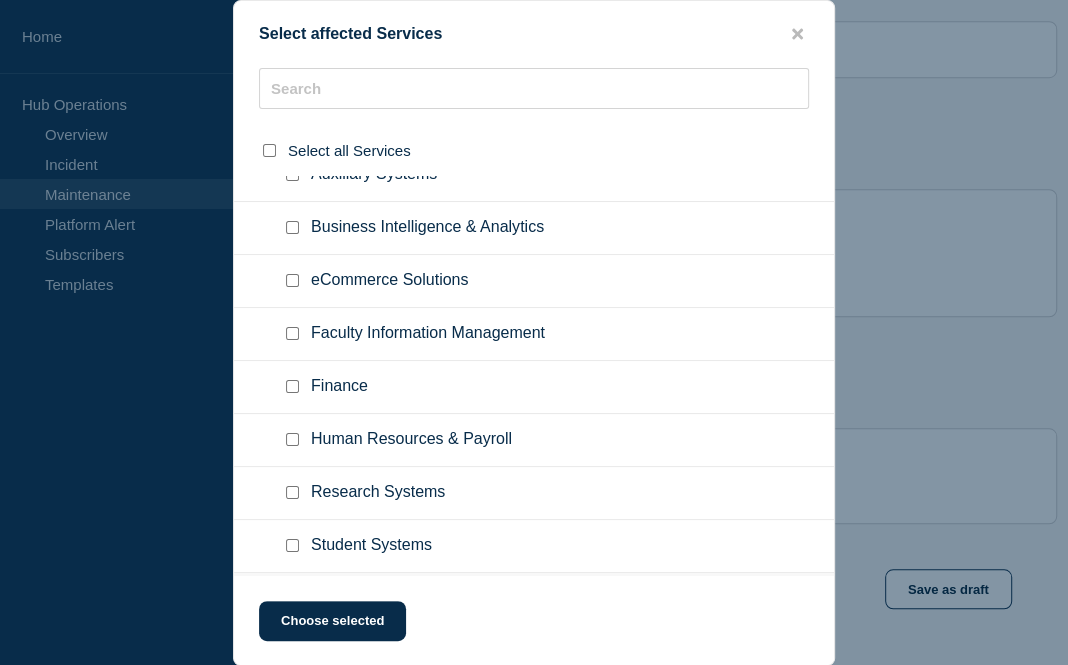 scroll, scrollTop: 0, scrollLeft: 0, axis: both 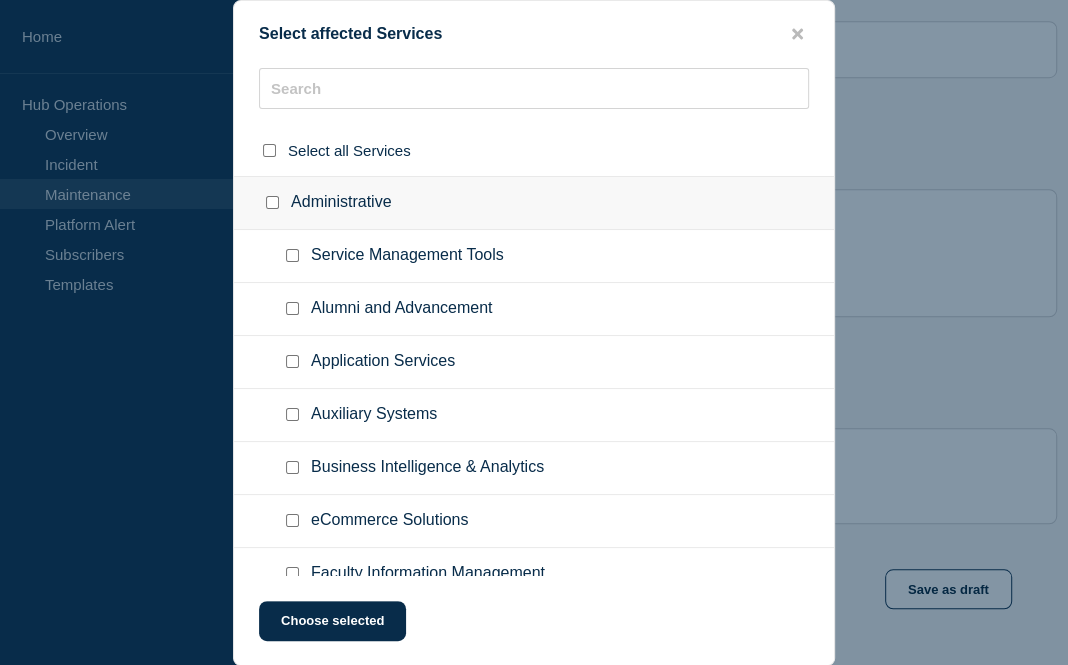 click at bounding box center (292, 414) 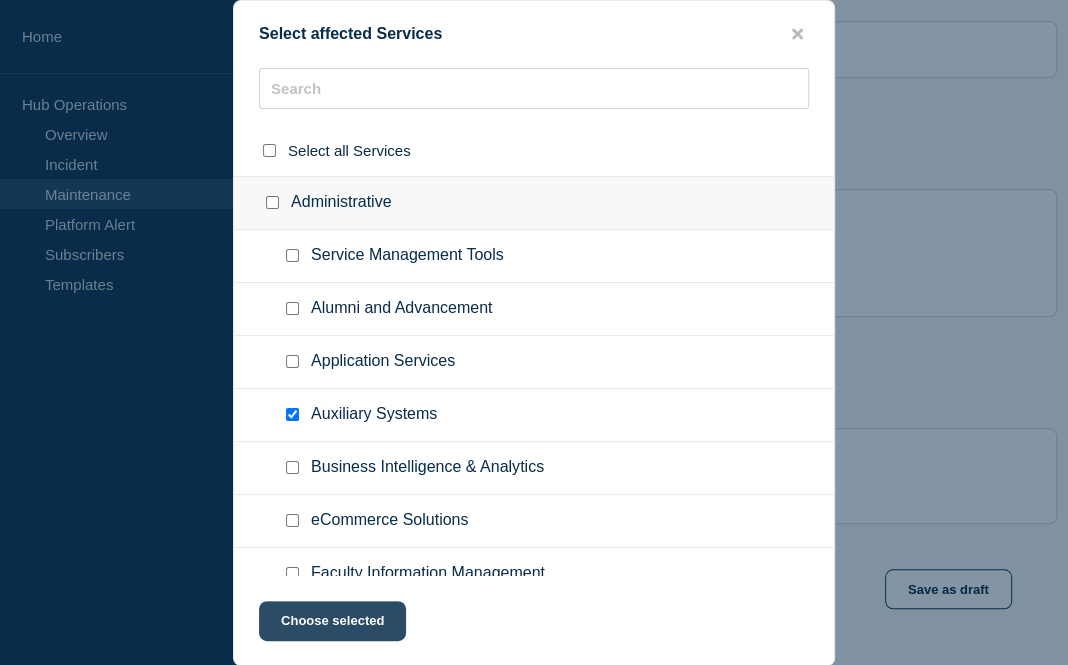click on "Choose selected" 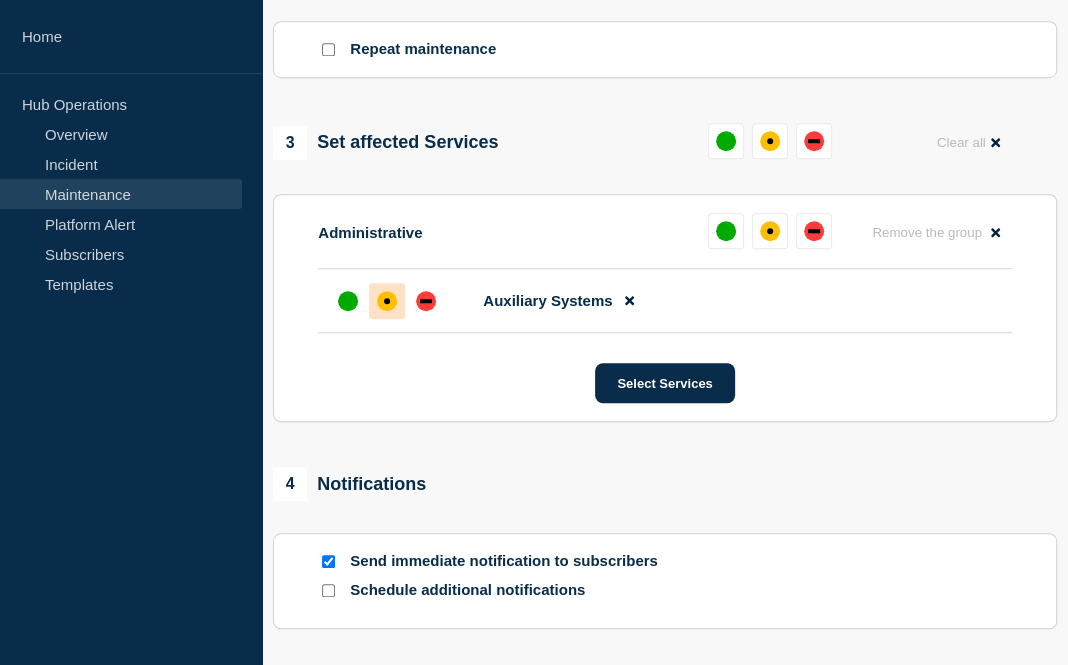 click at bounding box center (387, 301) 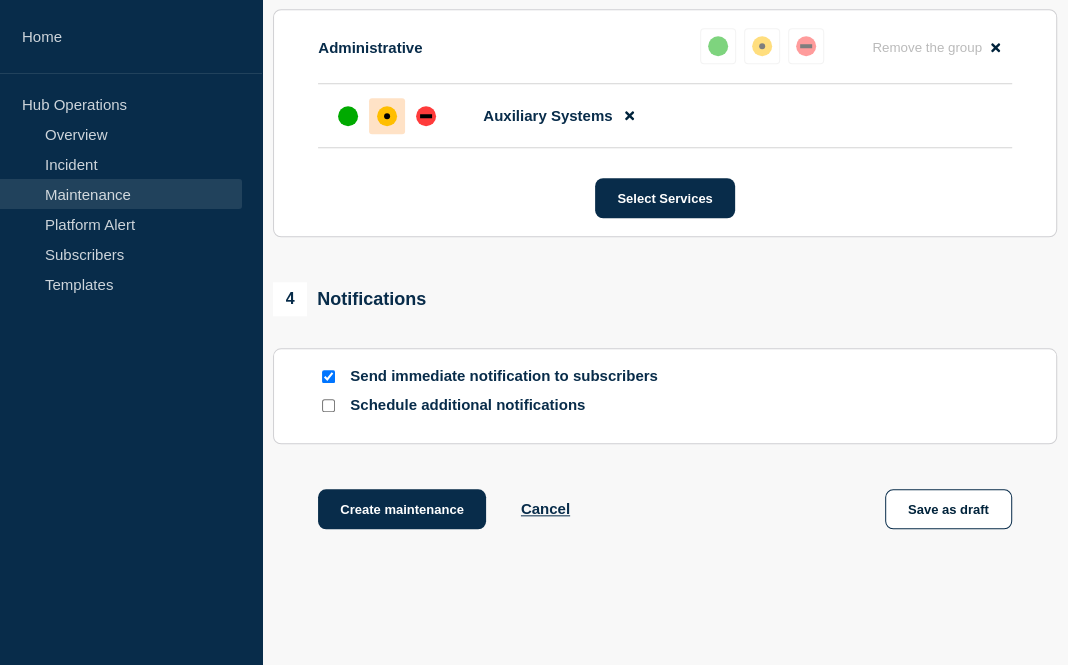 scroll, scrollTop: 1100, scrollLeft: 0, axis: vertical 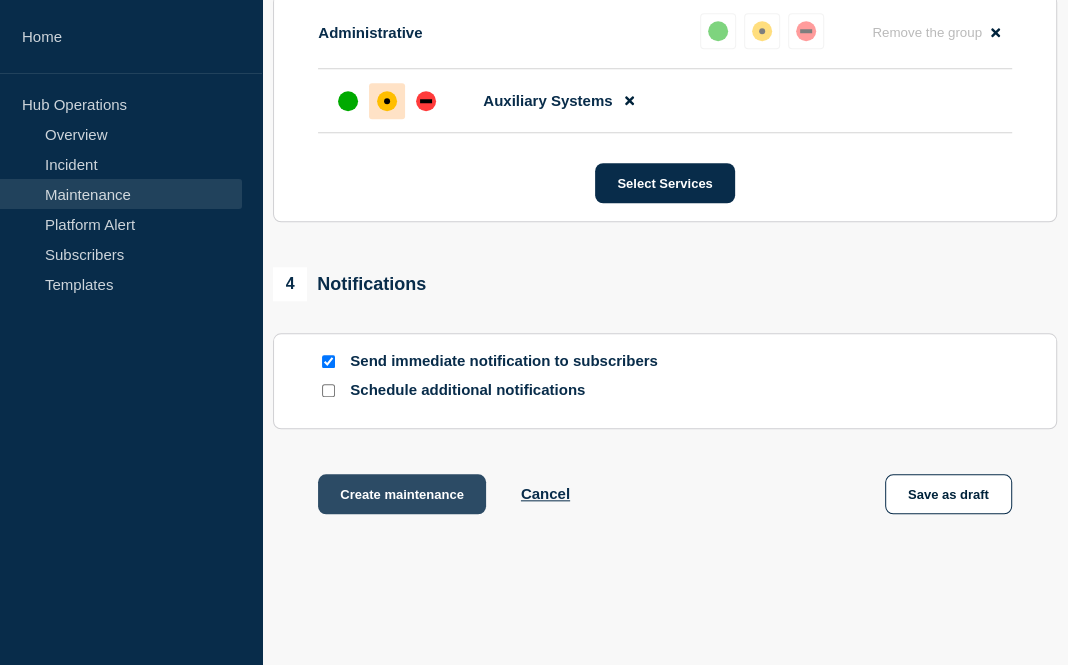click on "Create maintenance" at bounding box center [402, 494] 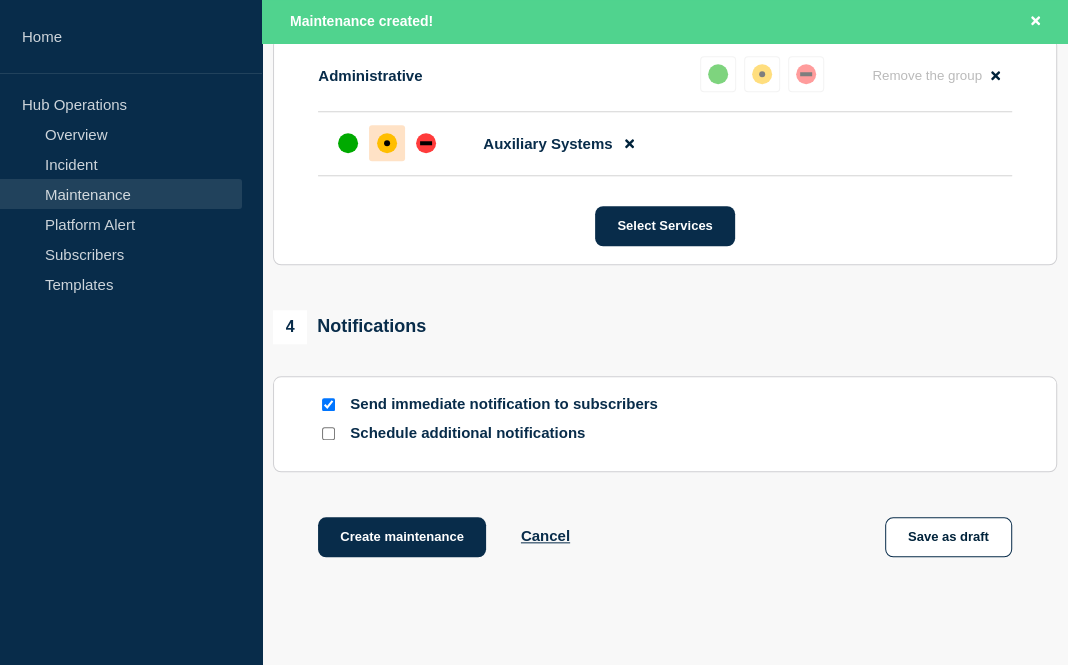 scroll, scrollTop: 1142, scrollLeft: 0, axis: vertical 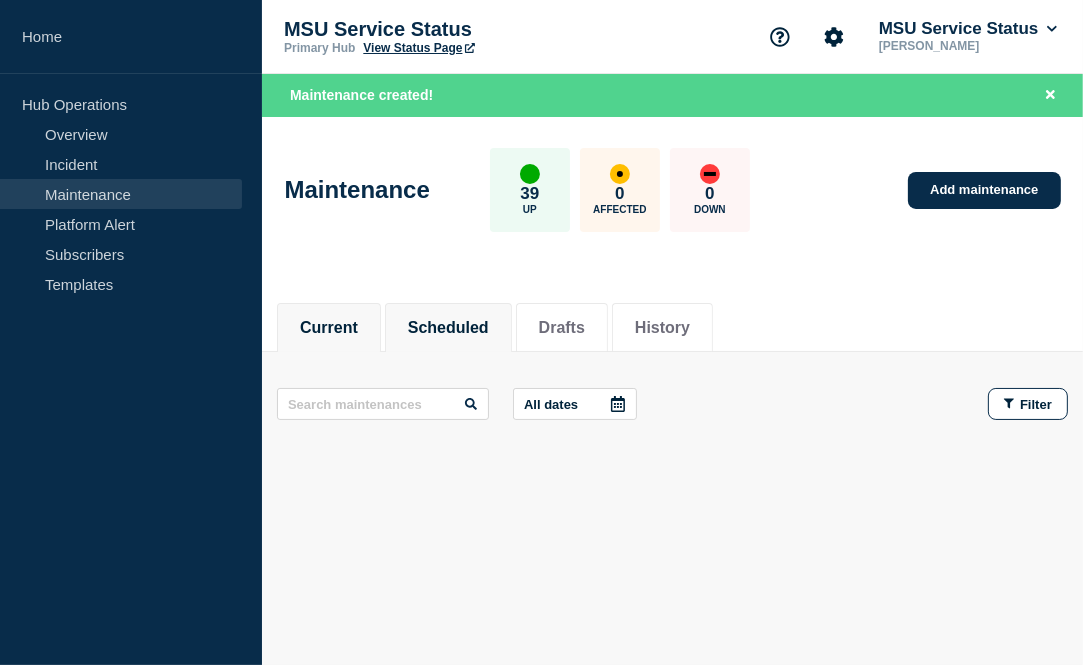 click on "Scheduled" at bounding box center [448, 328] 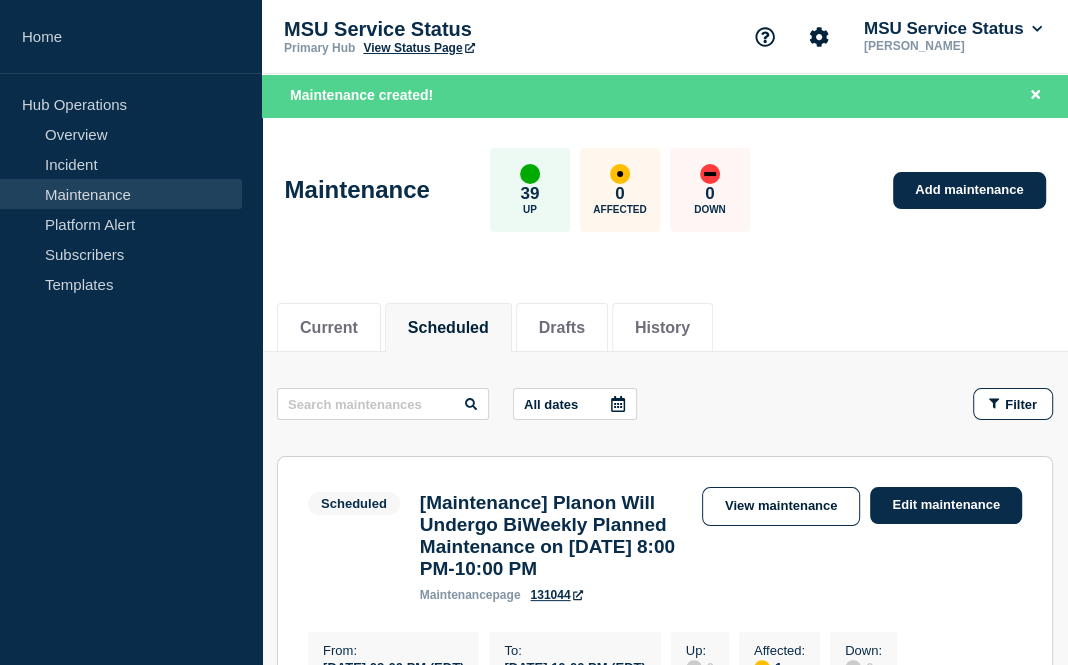 scroll, scrollTop: 99, scrollLeft: 0, axis: vertical 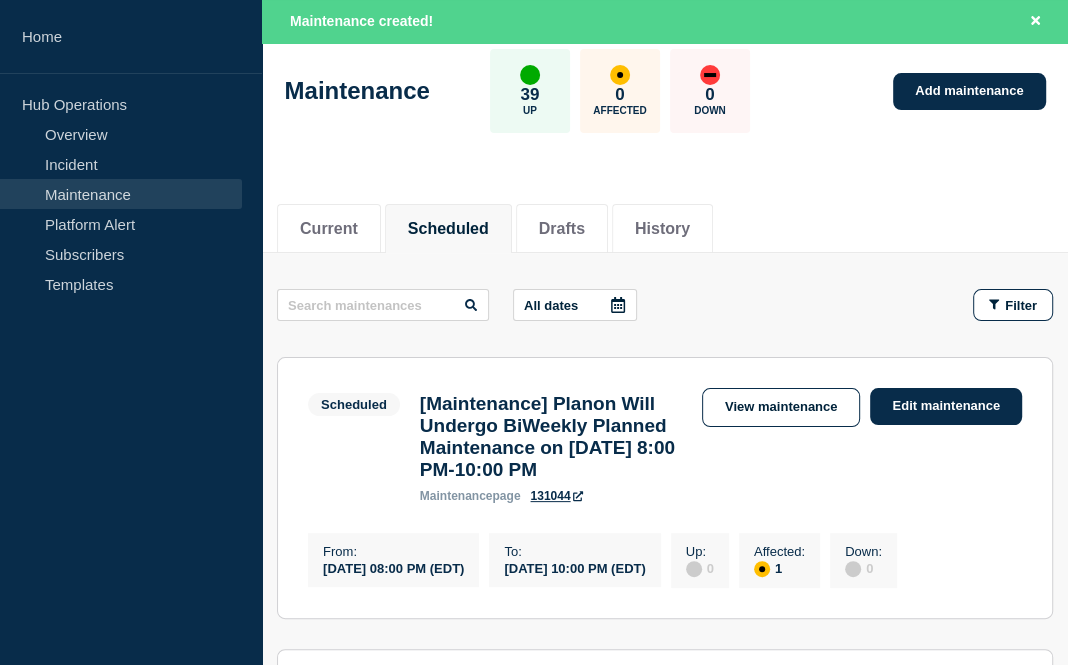 click on "131044" at bounding box center (556, 496) 